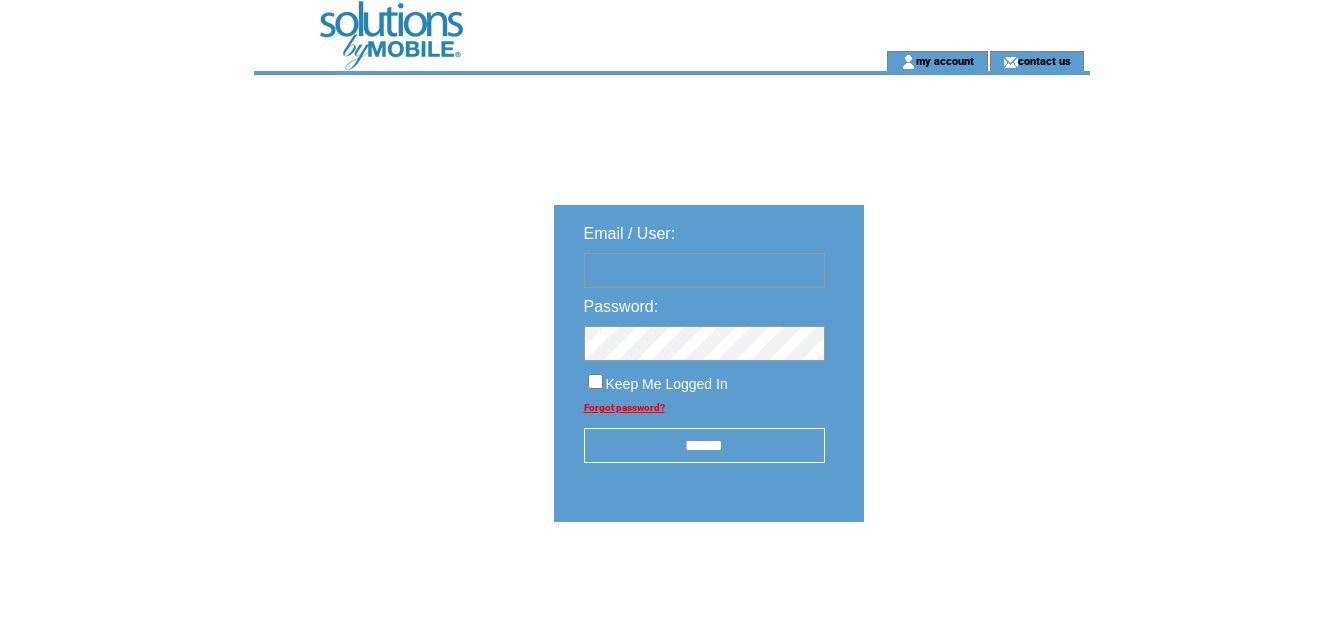 scroll, scrollTop: 0, scrollLeft: 0, axis: both 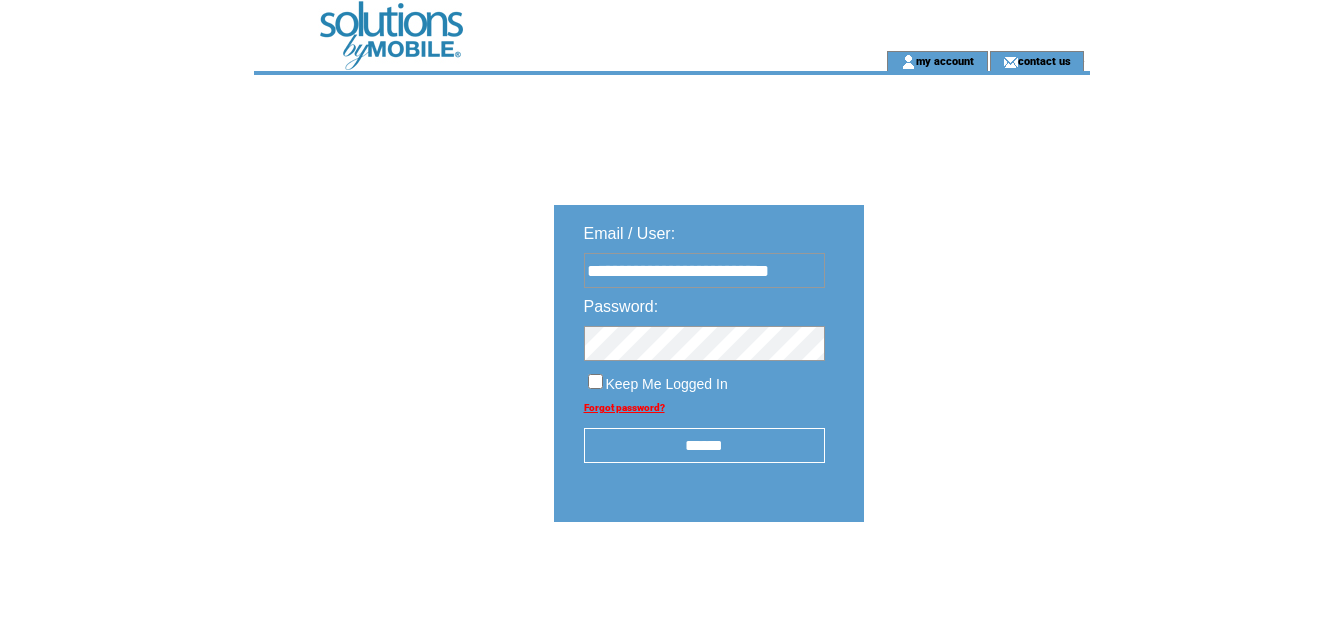 click on "******" at bounding box center [704, 445] 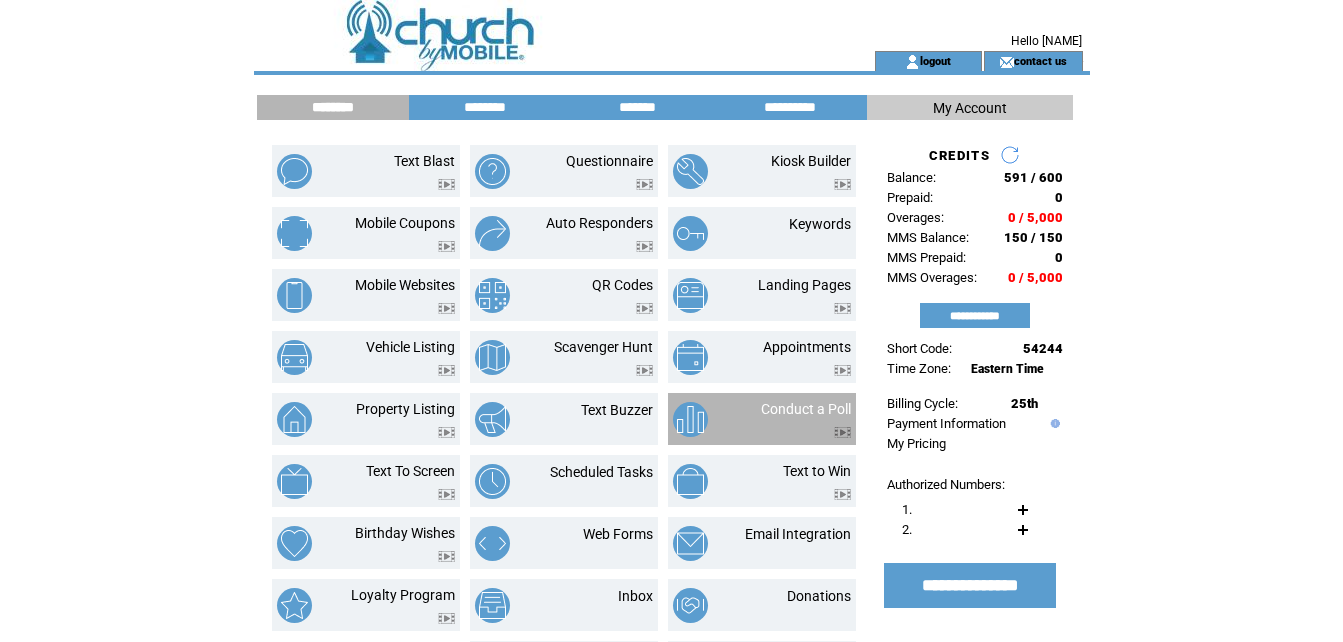 scroll, scrollTop: 0, scrollLeft: 0, axis: both 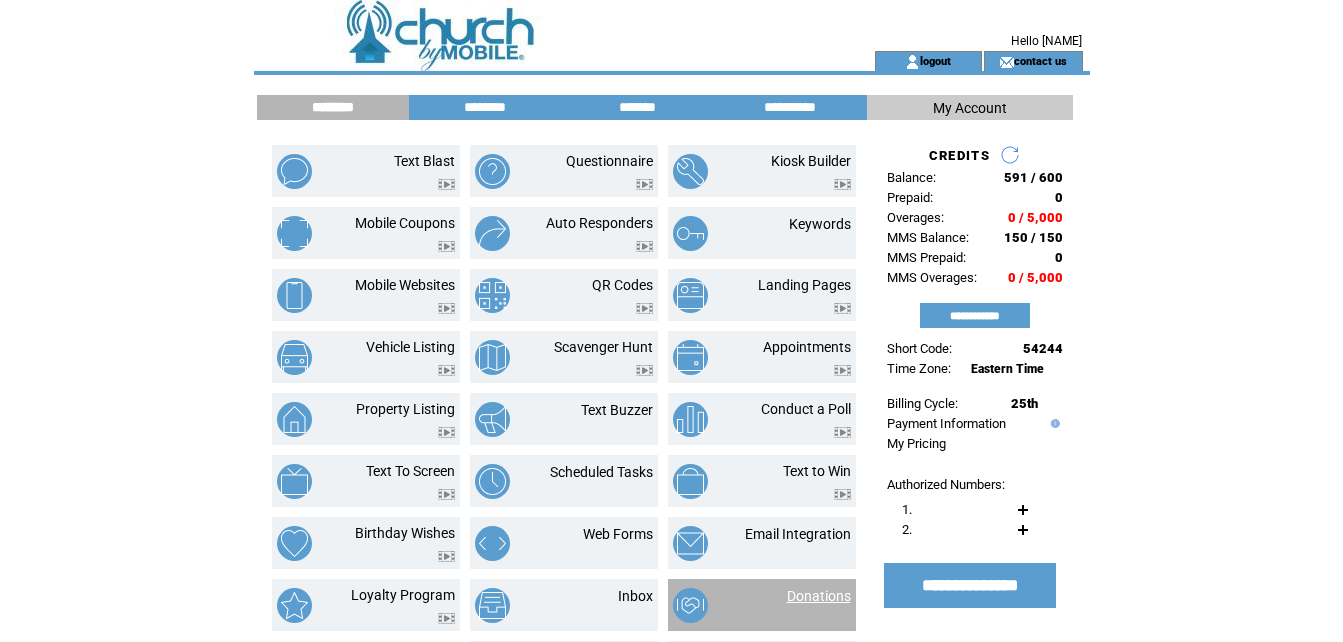 click on "Donations" at bounding box center [819, 596] 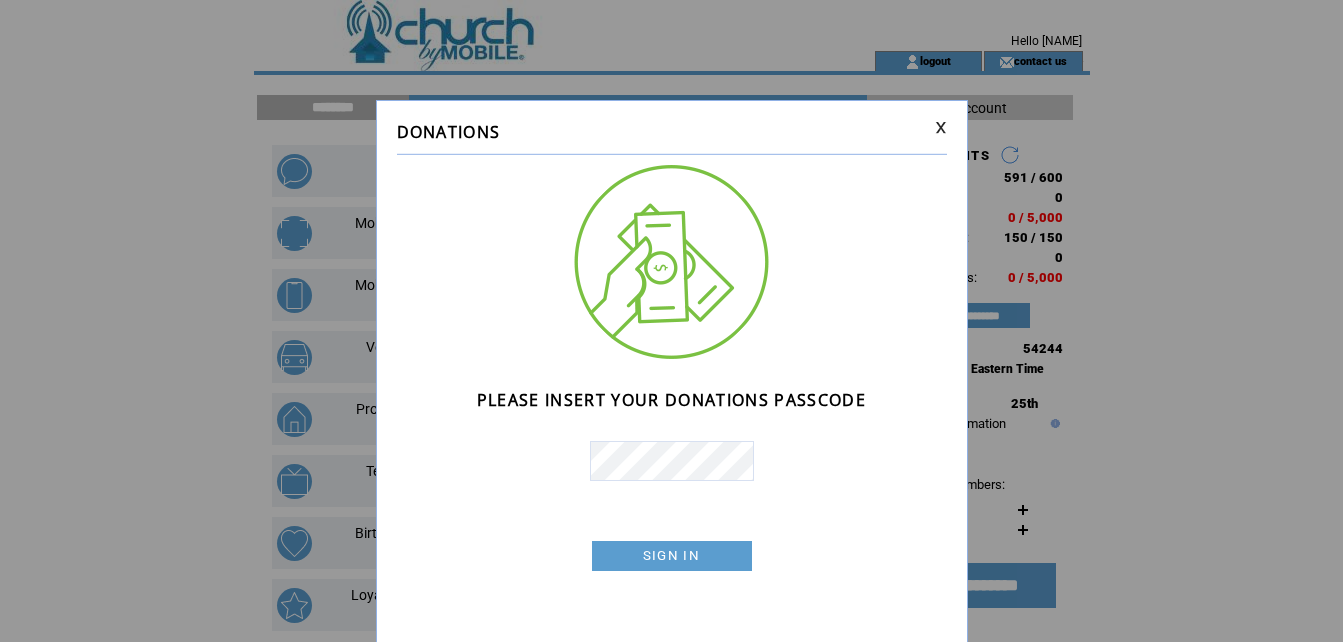 scroll, scrollTop: 0, scrollLeft: 0, axis: both 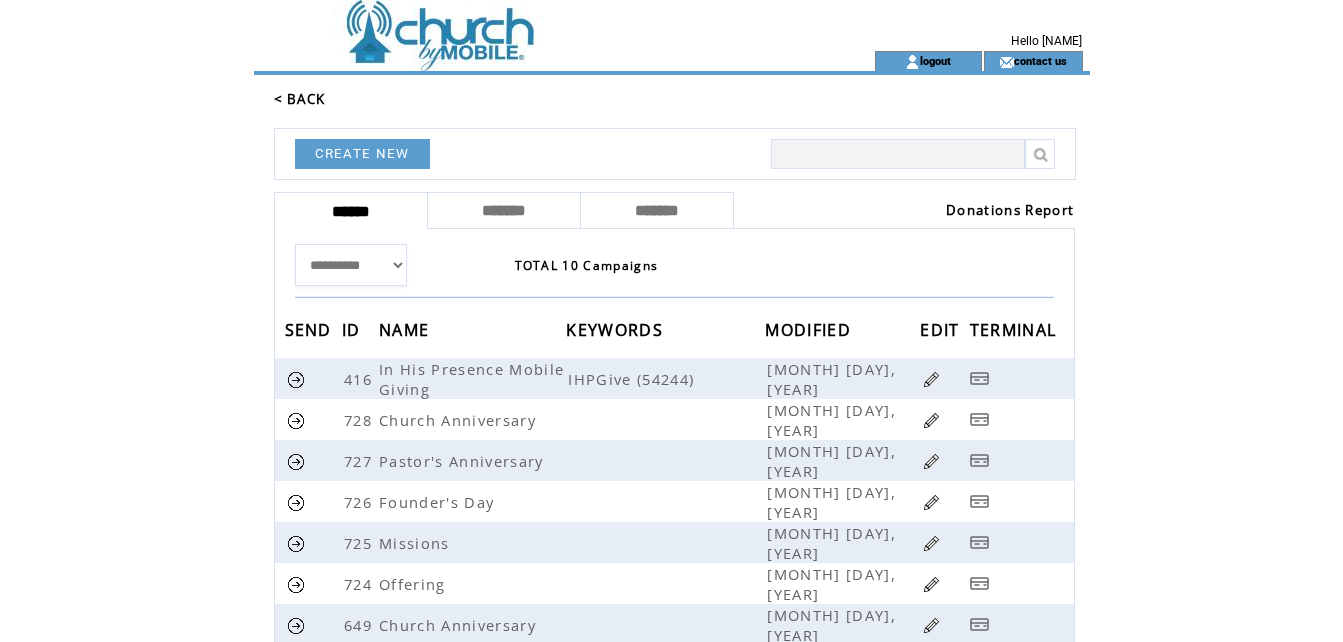 click on "Donations Report" at bounding box center (1010, 210) 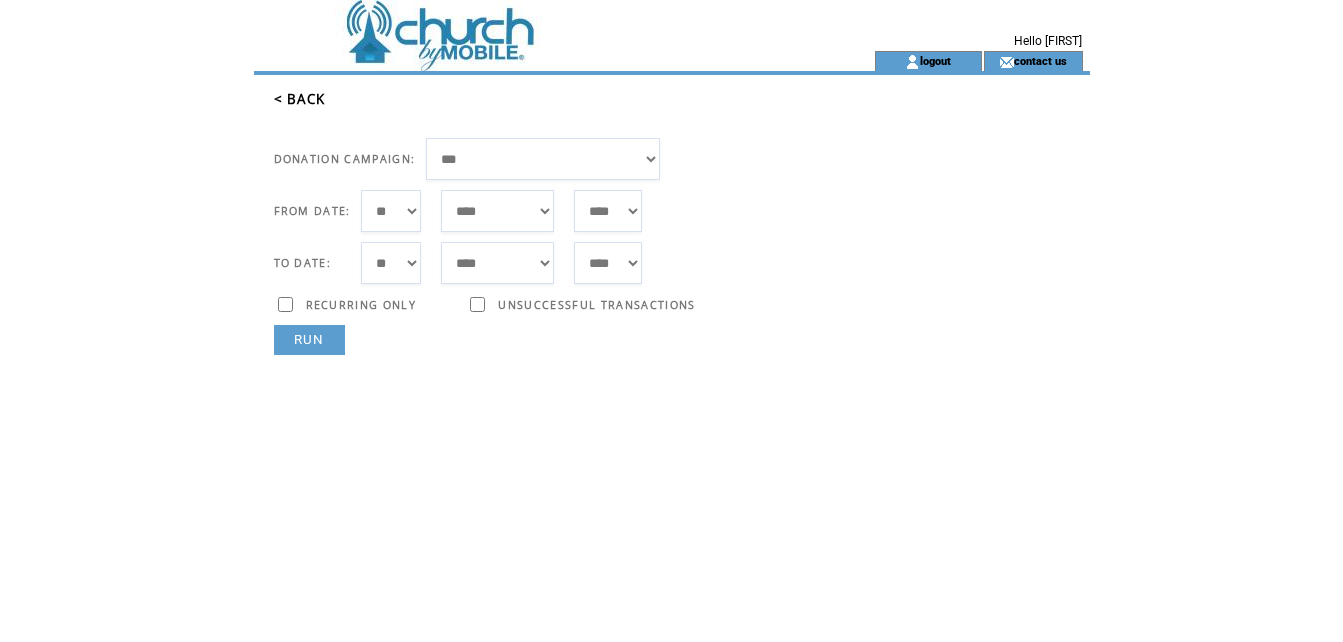 scroll, scrollTop: 0, scrollLeft: 0, axis: both 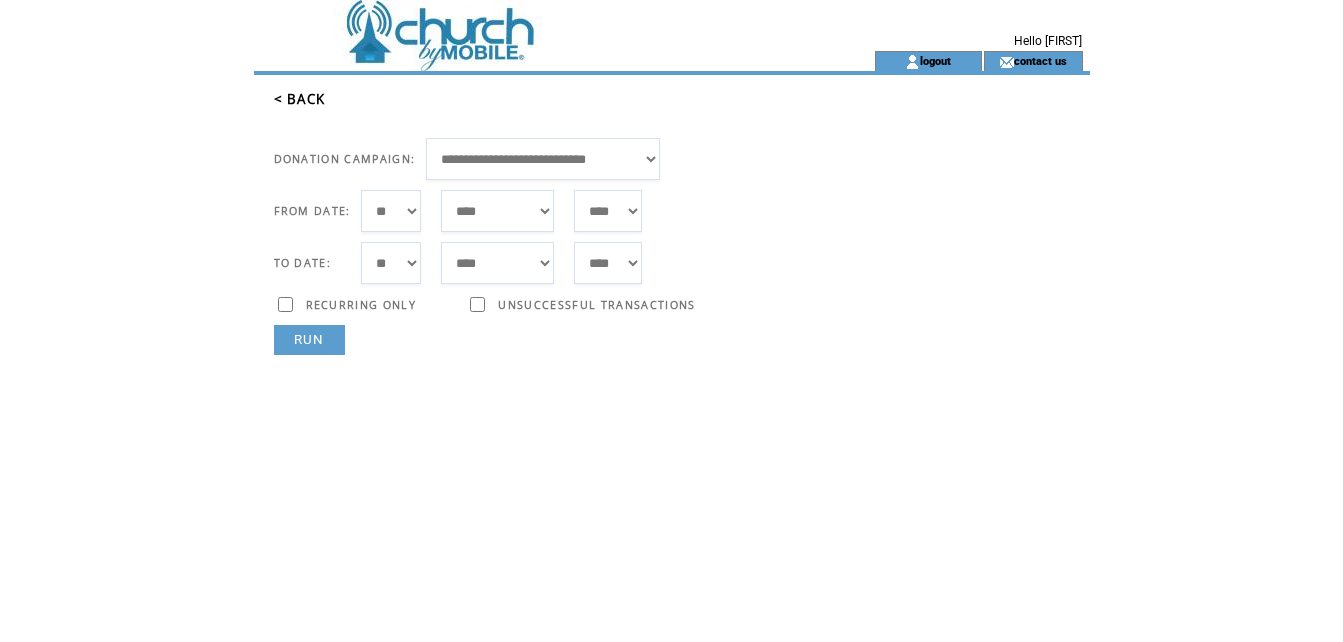 click on "**********" at bounding box center [543, 159] 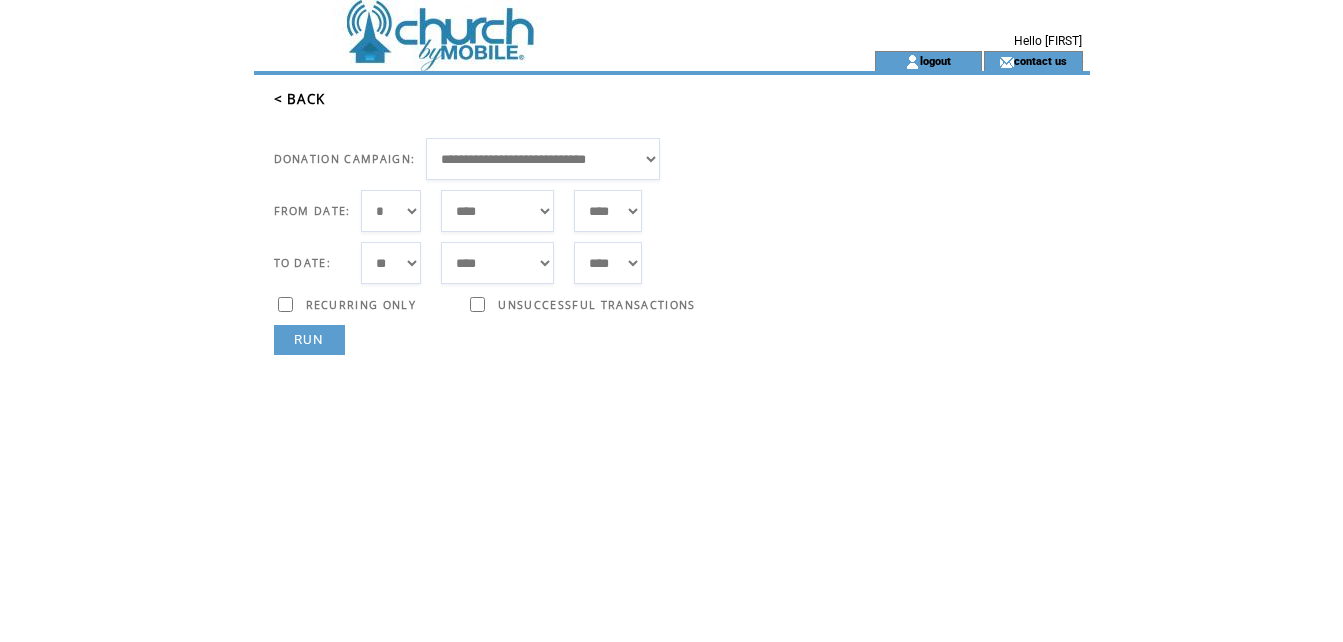 click on "*** 	 * 	 * 	 * 	 * 	 * 	 * 	 * 	 * 	 * 	 ** 	 ** 	 ** 	 ** 	 ** 	 ** 	 ** 	 ** 	 ** 	 ** 	 ** 	 ** 	 ** 	 ** 	 ** 	 ** 	 ** 	 ** 	 ** 	 ** 	 ** 	 **" at bounding box center (391, 211) 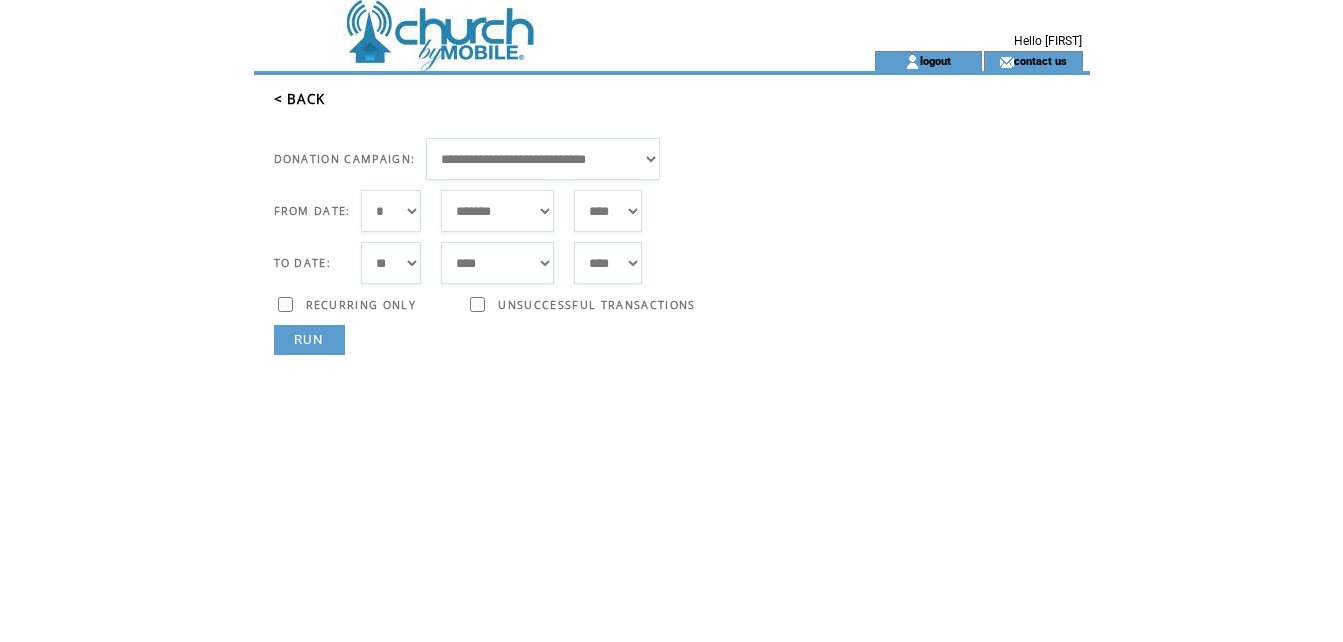 click on "RUN" at bounding box center (309, 340) 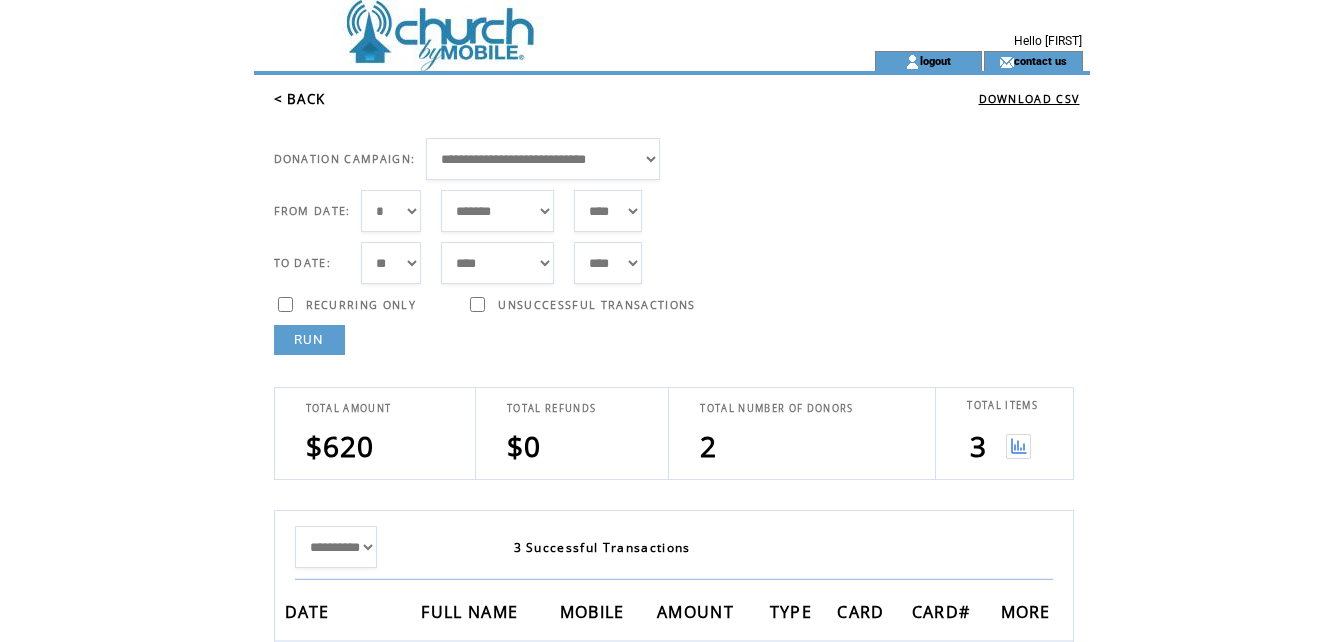 click at bounding box center (1018, 446) 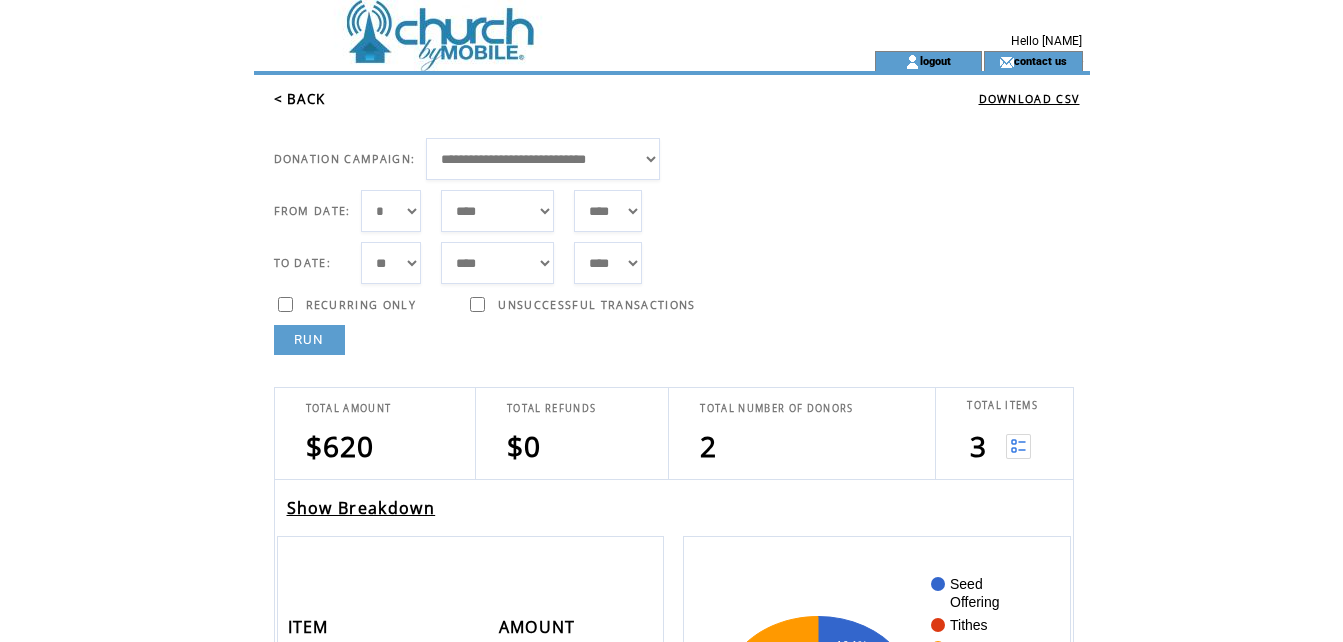 scroll, scrollTop: 0, scrollLeft: 0, axis: both 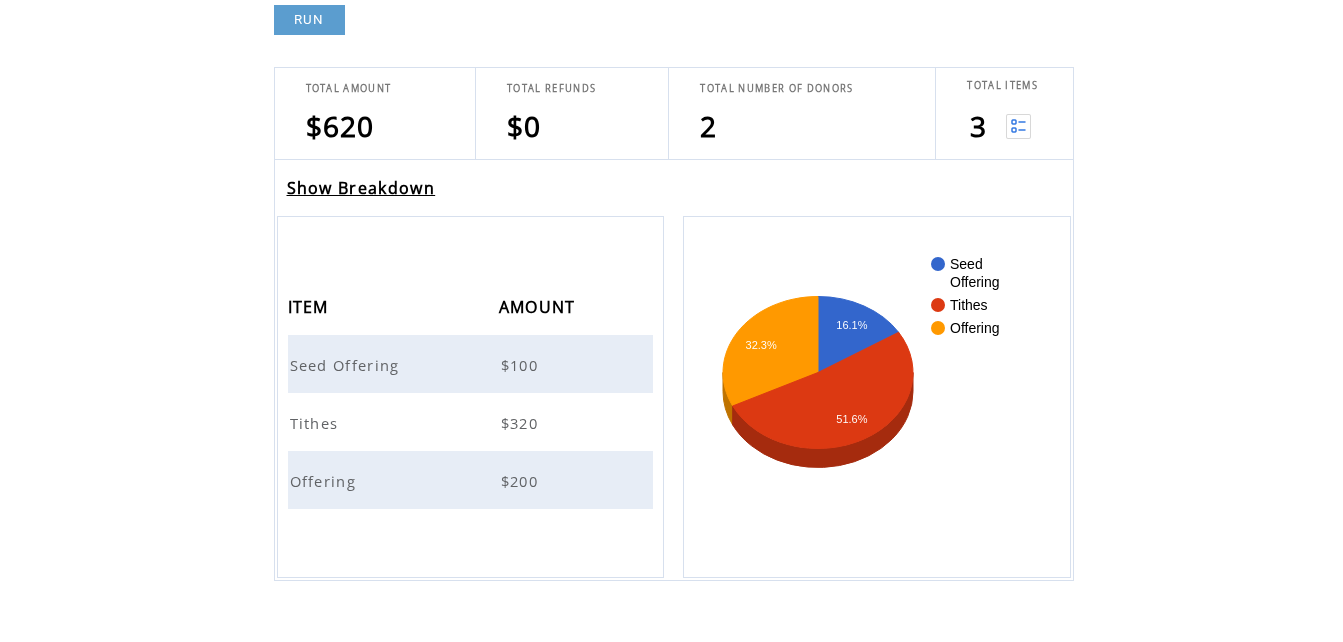click on "Seed Offering" at bounding box center (347, 365) 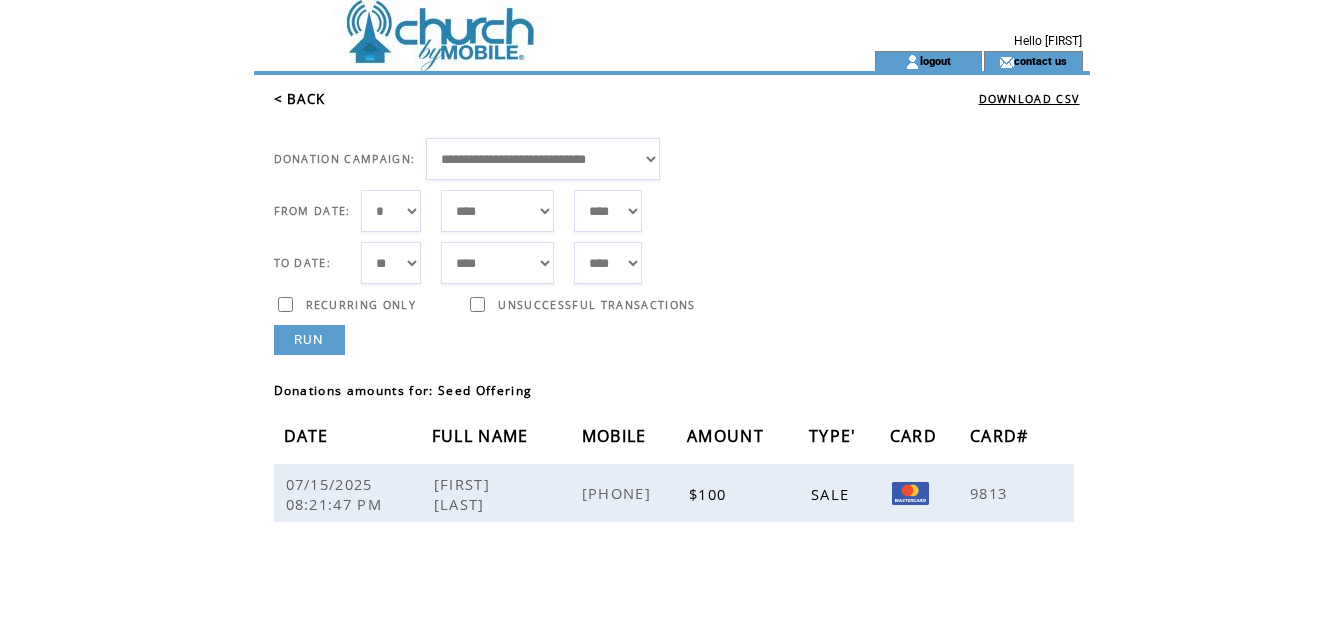scroll, scrollTop: 0, scrollLeft: 0, axis: both 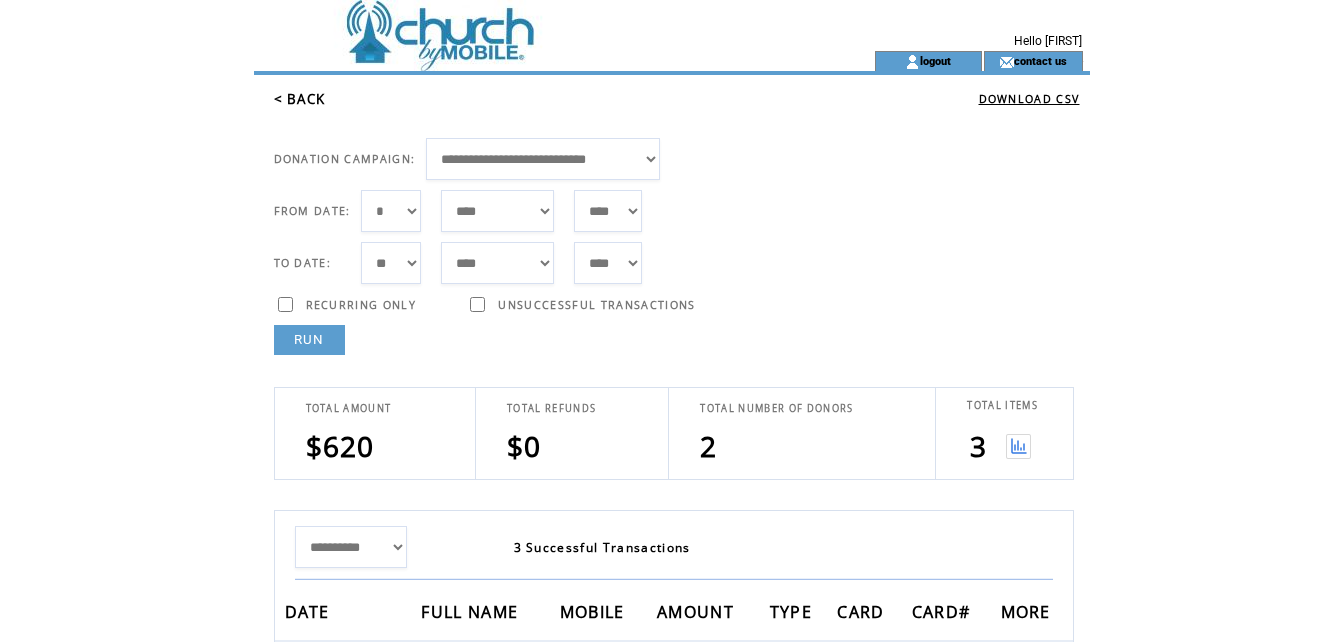 click at bounding box center [1018, 446] 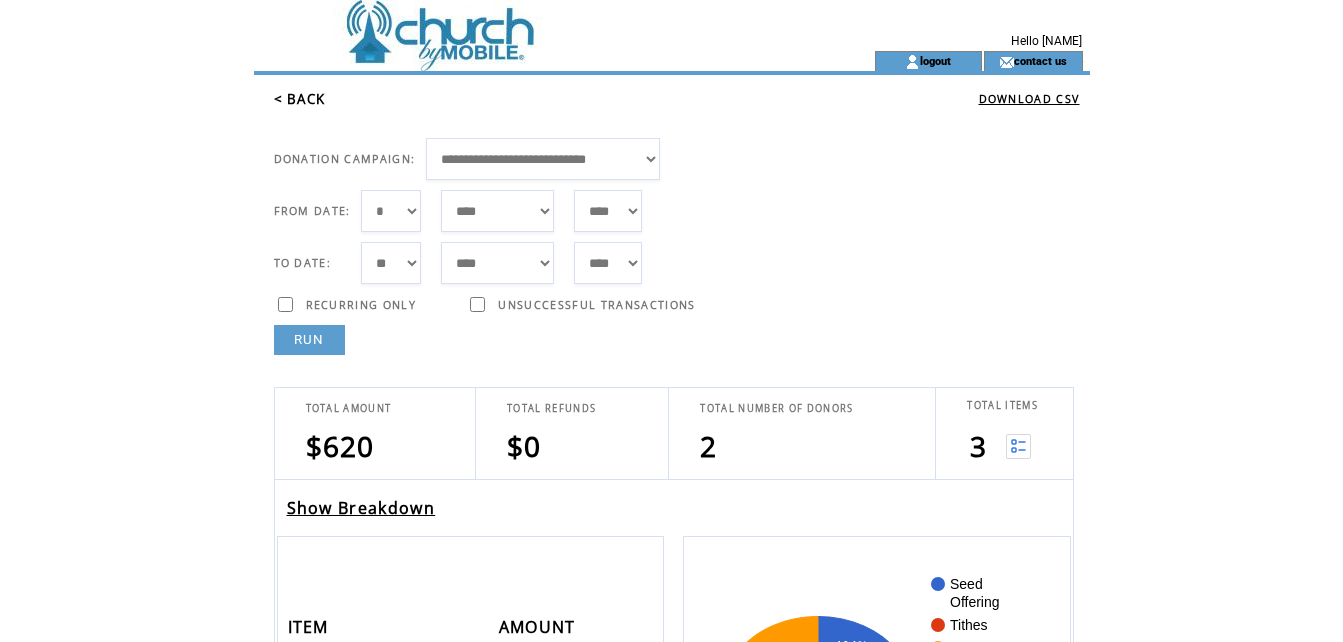 scroll, scrollTop: 0, scrollLeft: 0, axis: both 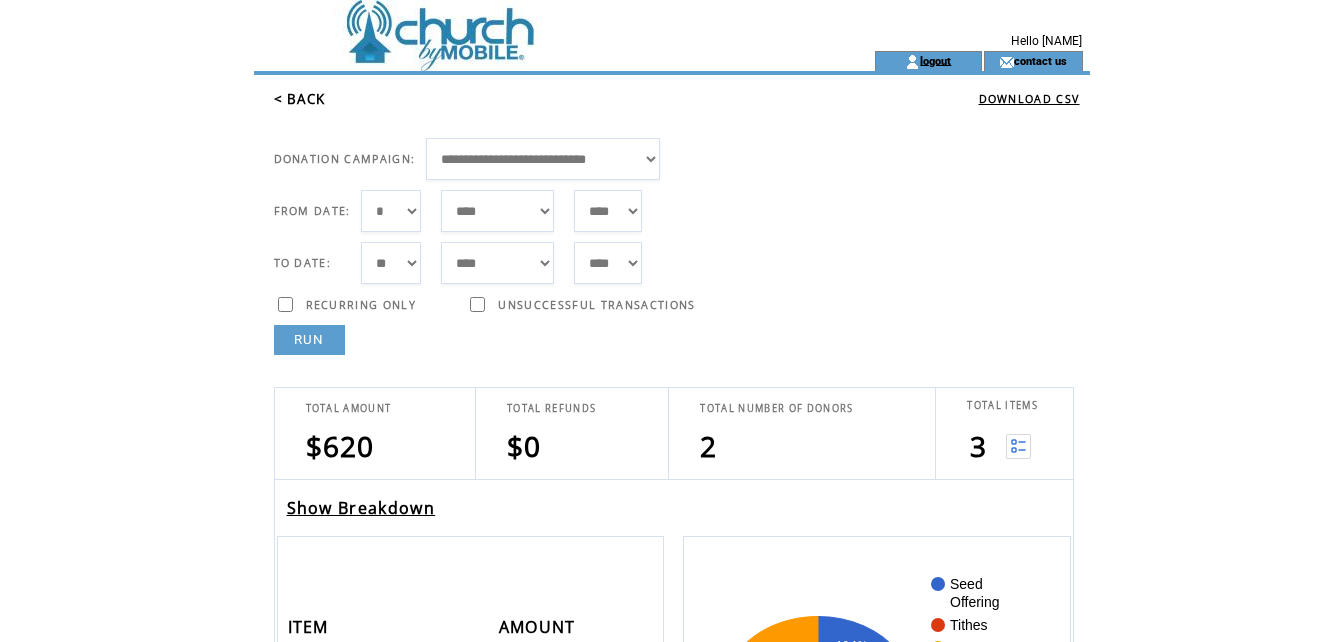 click on "logout" at bounding box center [935, 60] 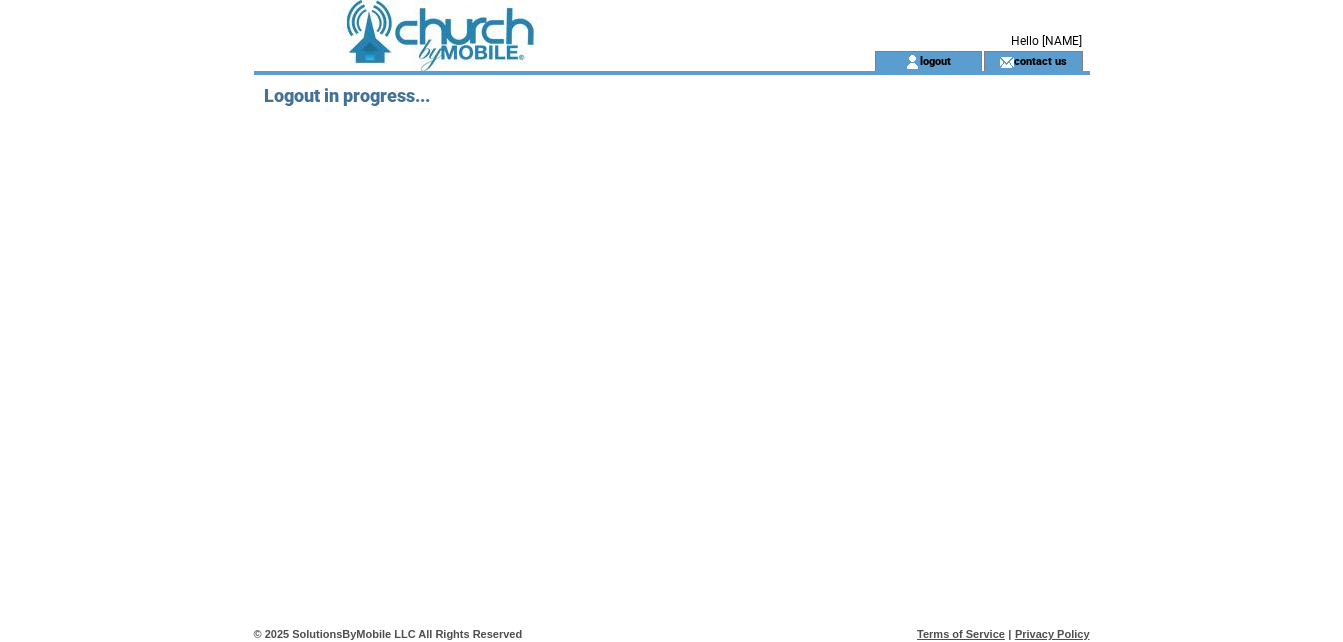 scroll, scrollTop: 0, scrollLeft: 0, axis: both 